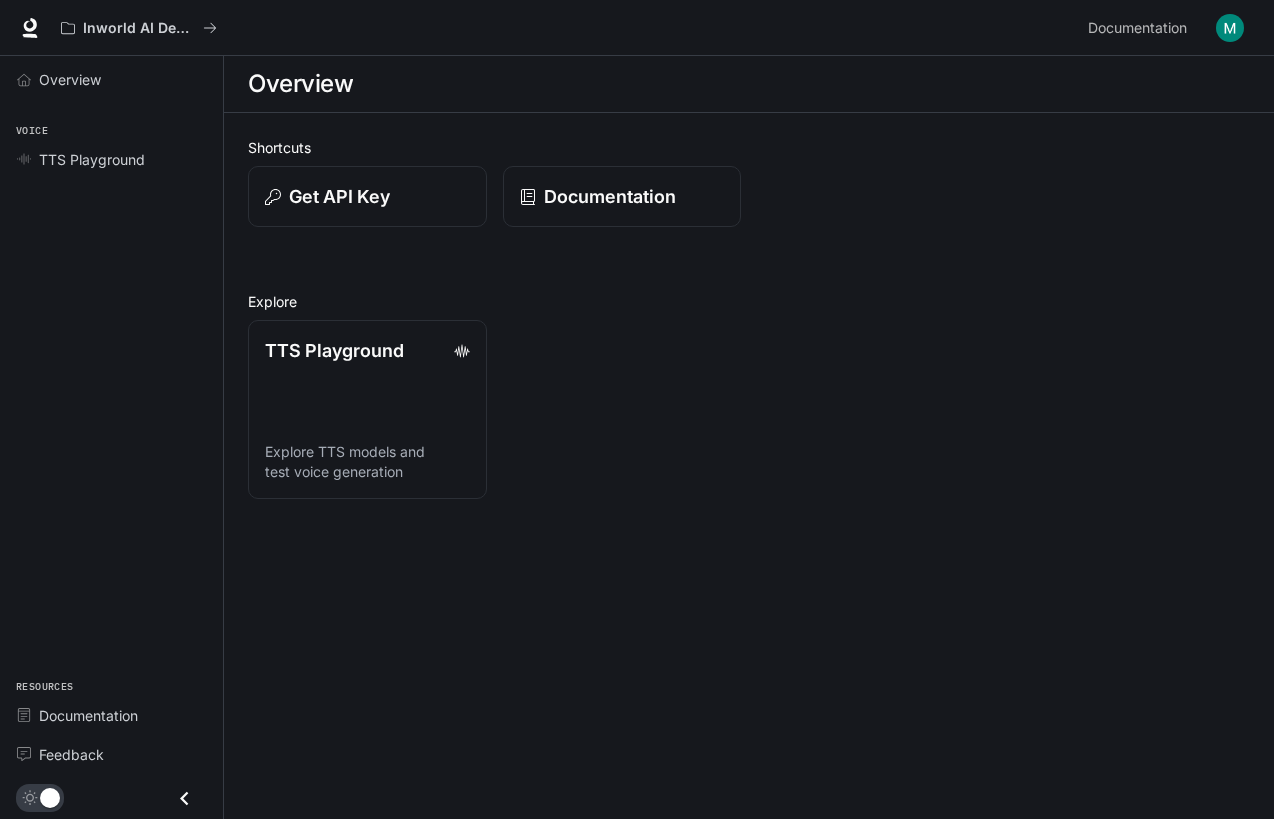 scroll, scrollTop: 0, scrollLeft: 0, axis: both 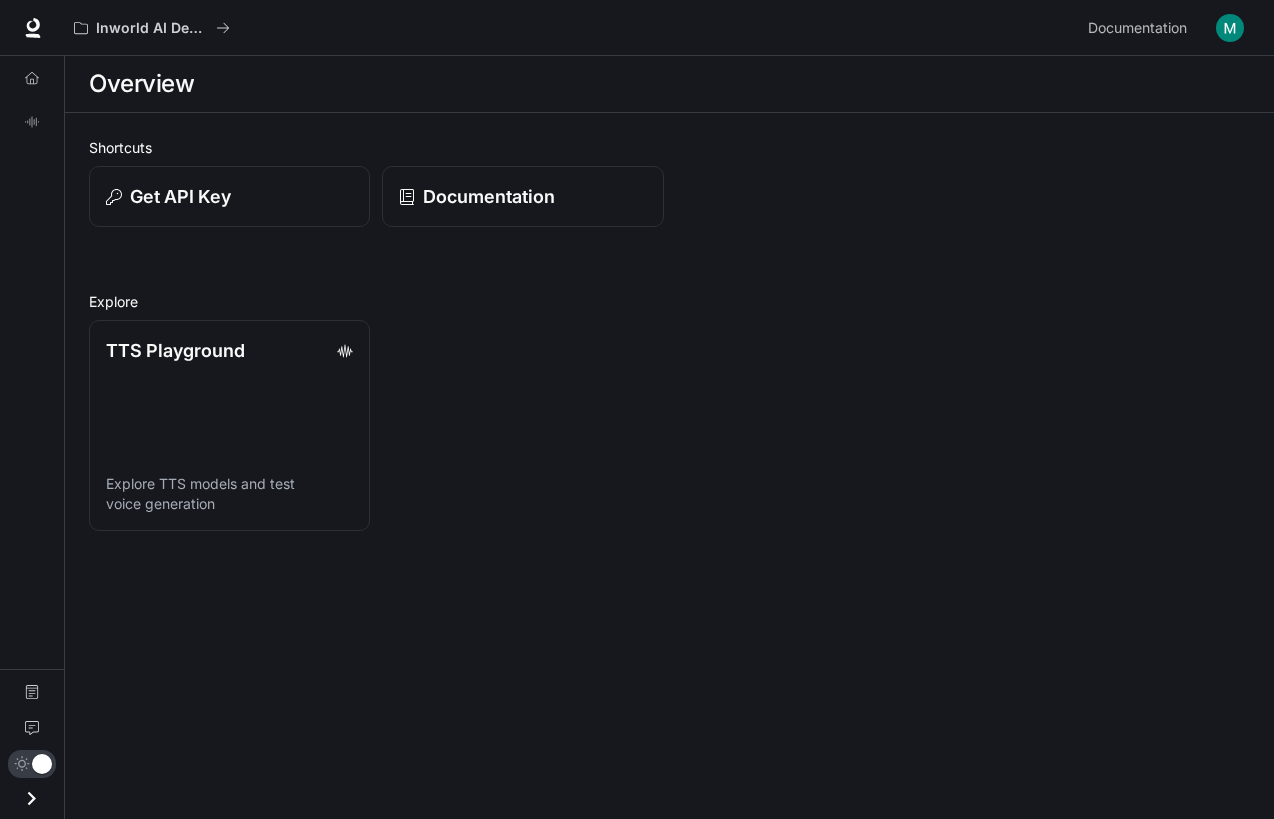 click on "Overview TTS Playground Documentation Feedback" at bounding box center [32, 437] 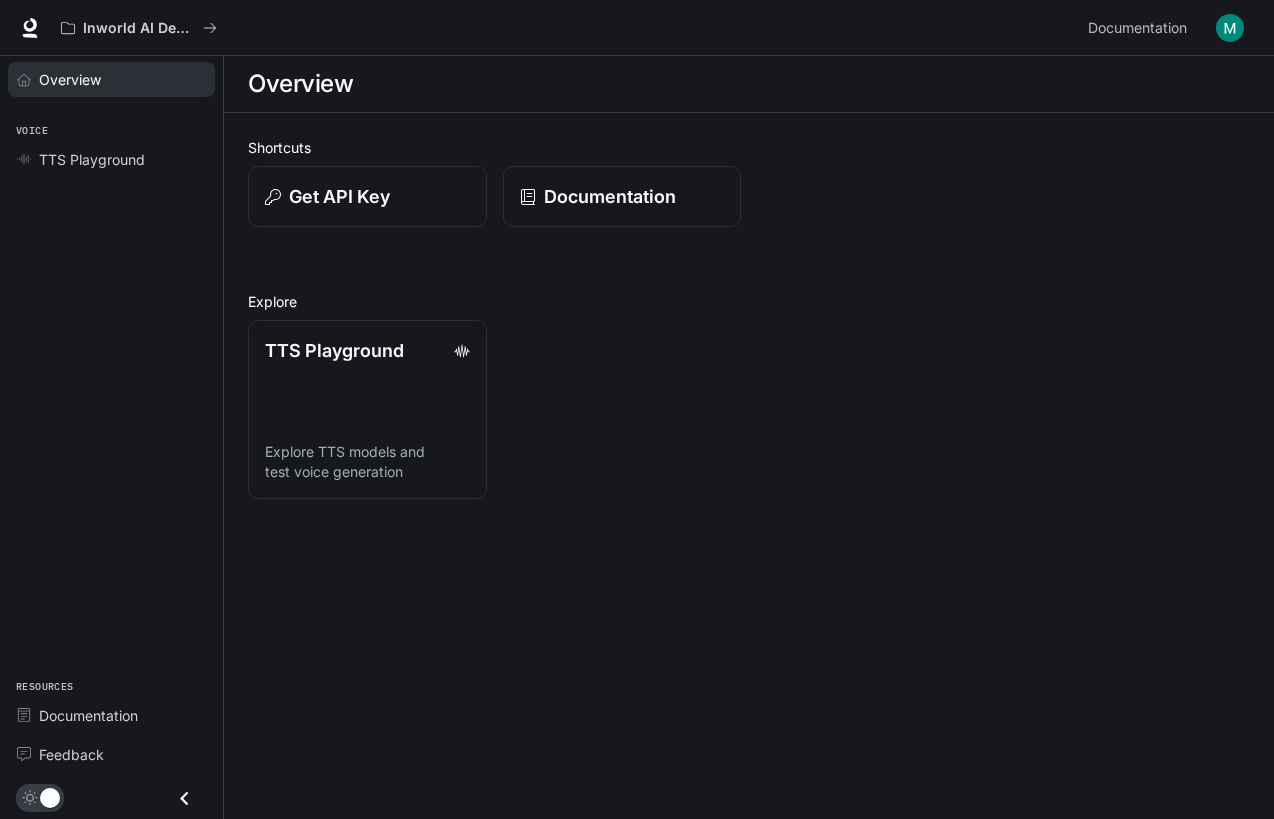 click on "Overview" at bounding box center [111, 79] 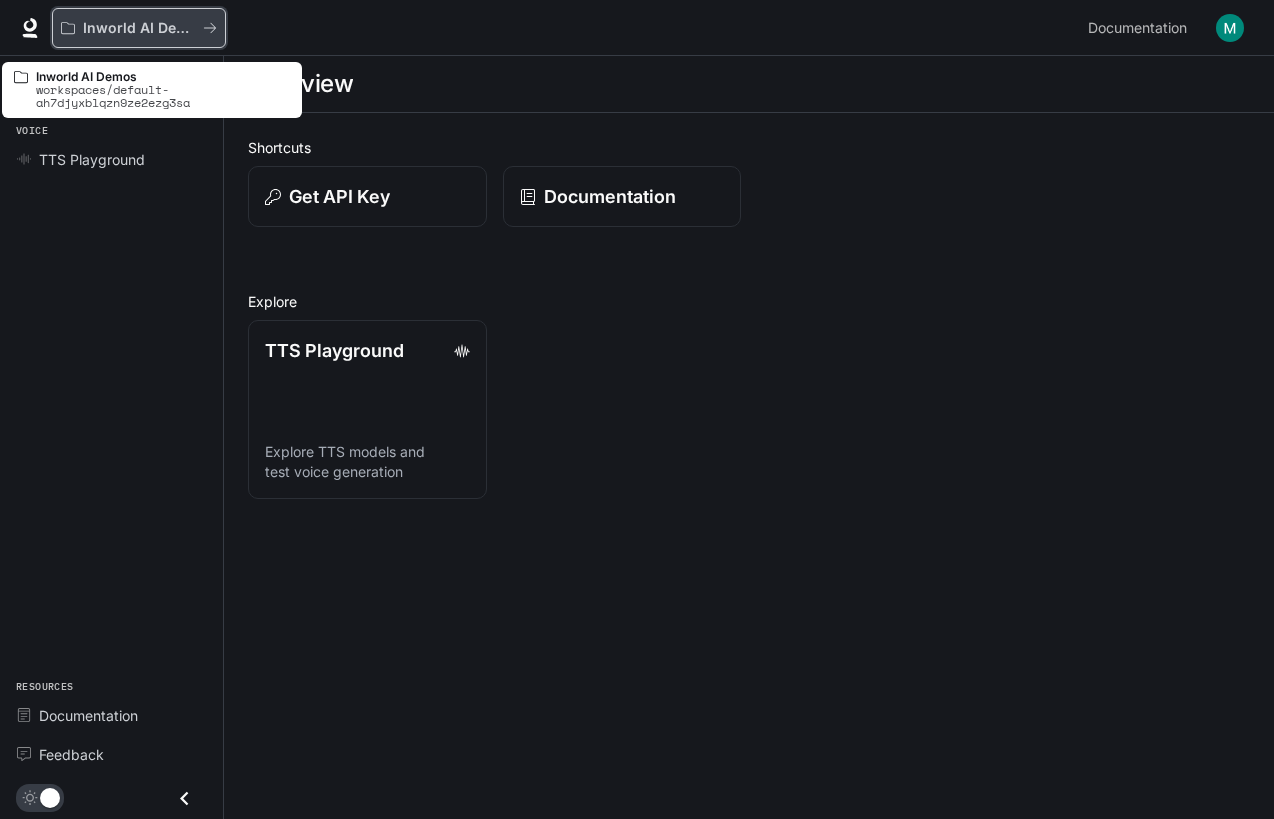 click on "Inworld AI Demos" at bounding box center [132, 28] 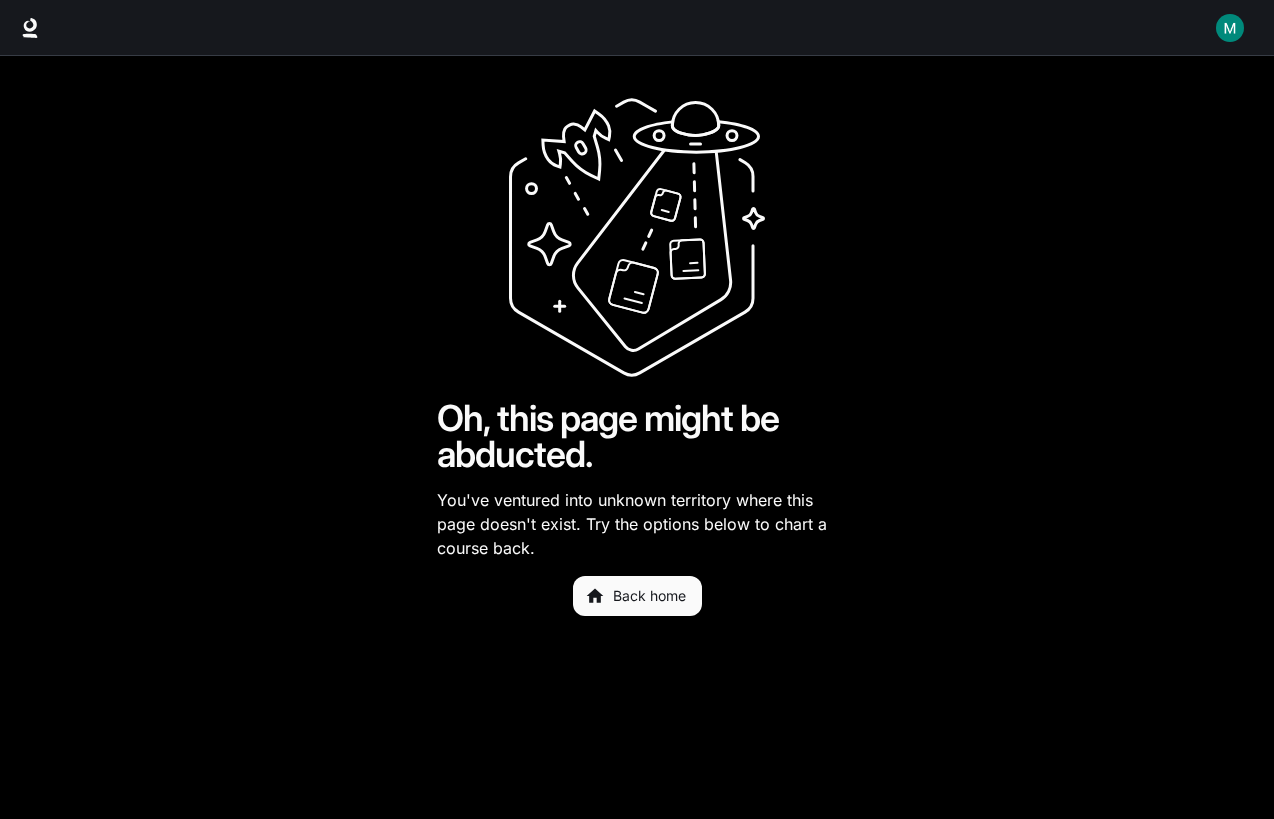 scroll, scrollTop: 0, scrollLeft: 0, axis: both 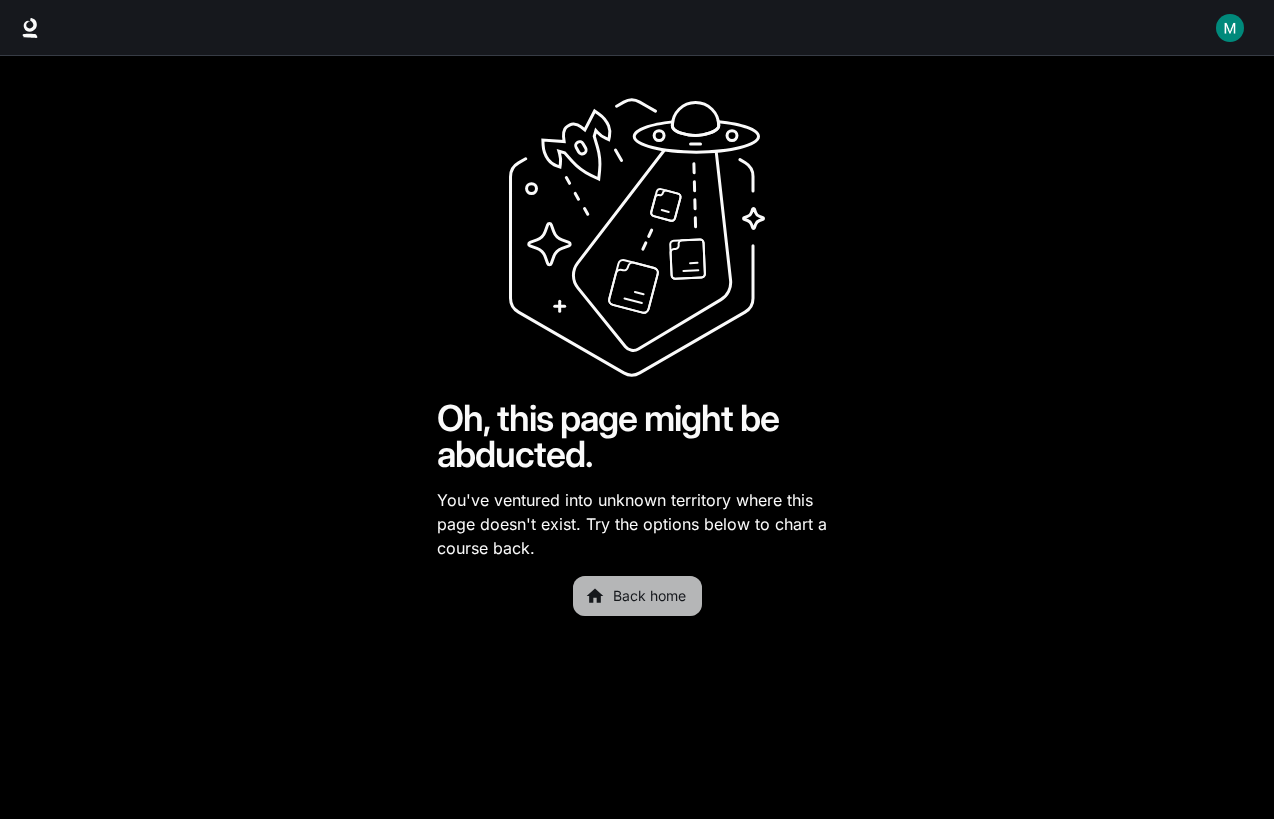 click on "Back home" at bounding box center (637, 596) 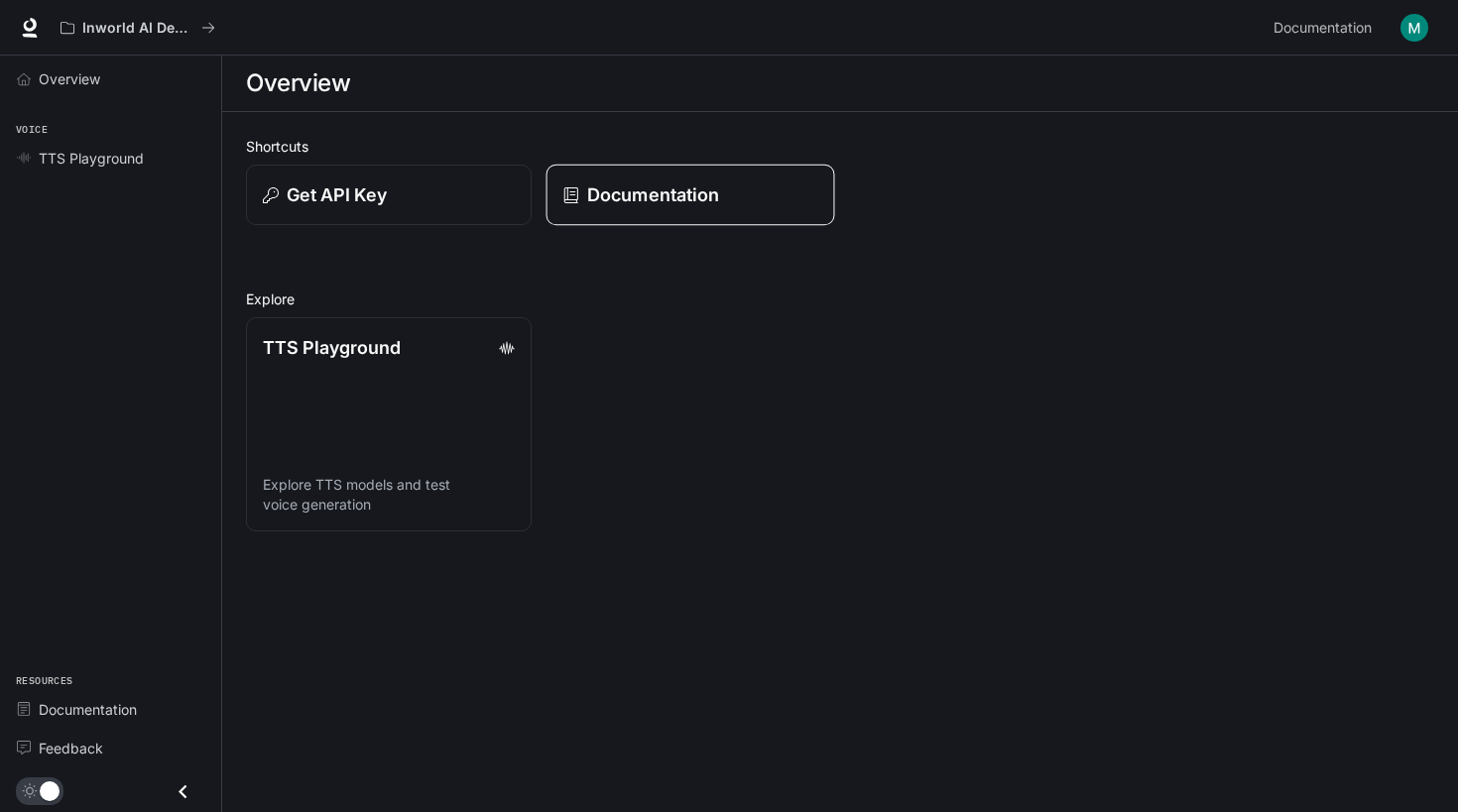 click on "Documentation" at bounding box center (689, 195) 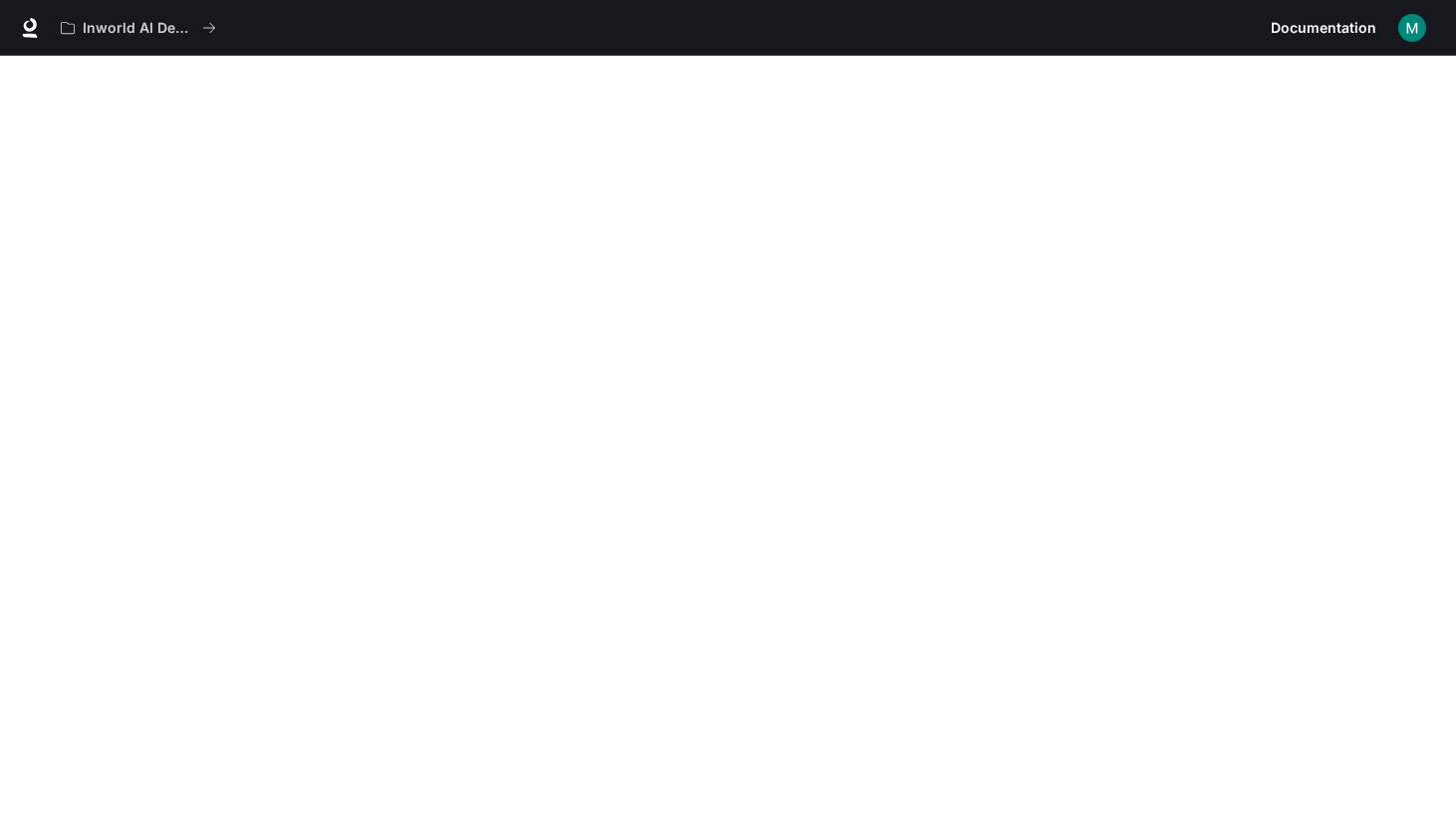 scroll, scrollTop: 62, scrollLeft: 0, axis: vertical 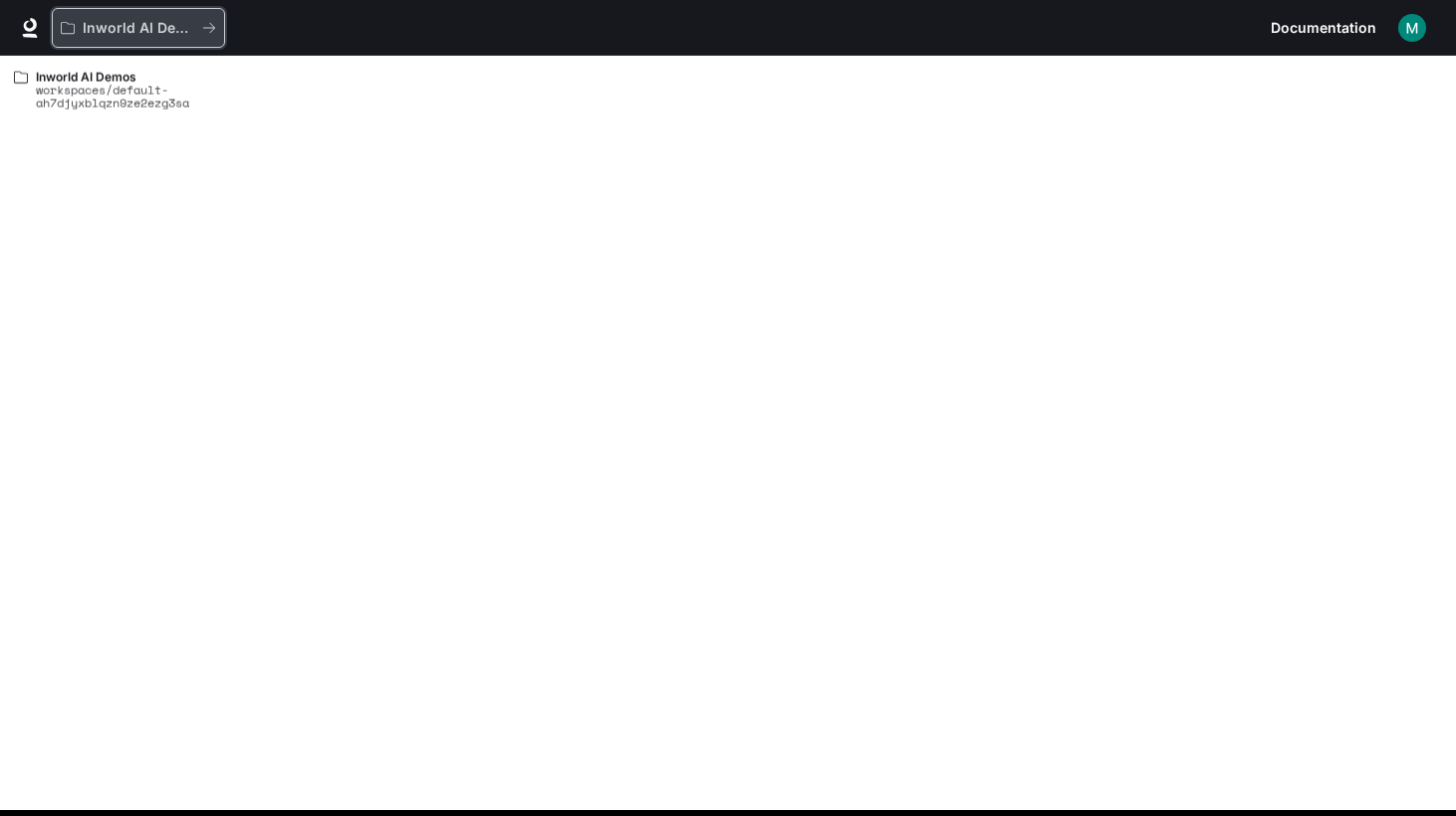 click on "Inworld AI Demos" at bounding box center (138, 28) 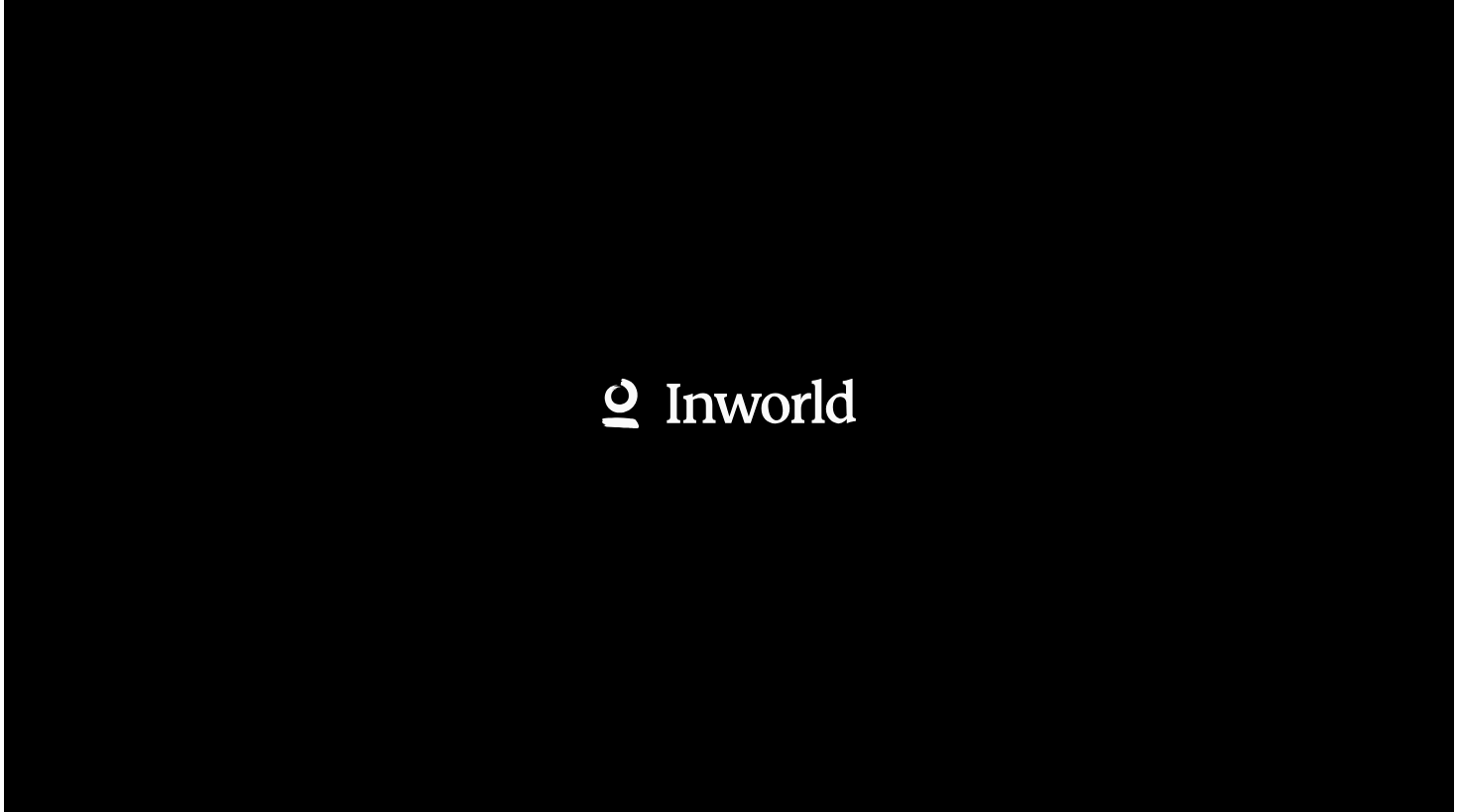 scroll, scrollTop: 0, scrollLeft: 0, axis: both 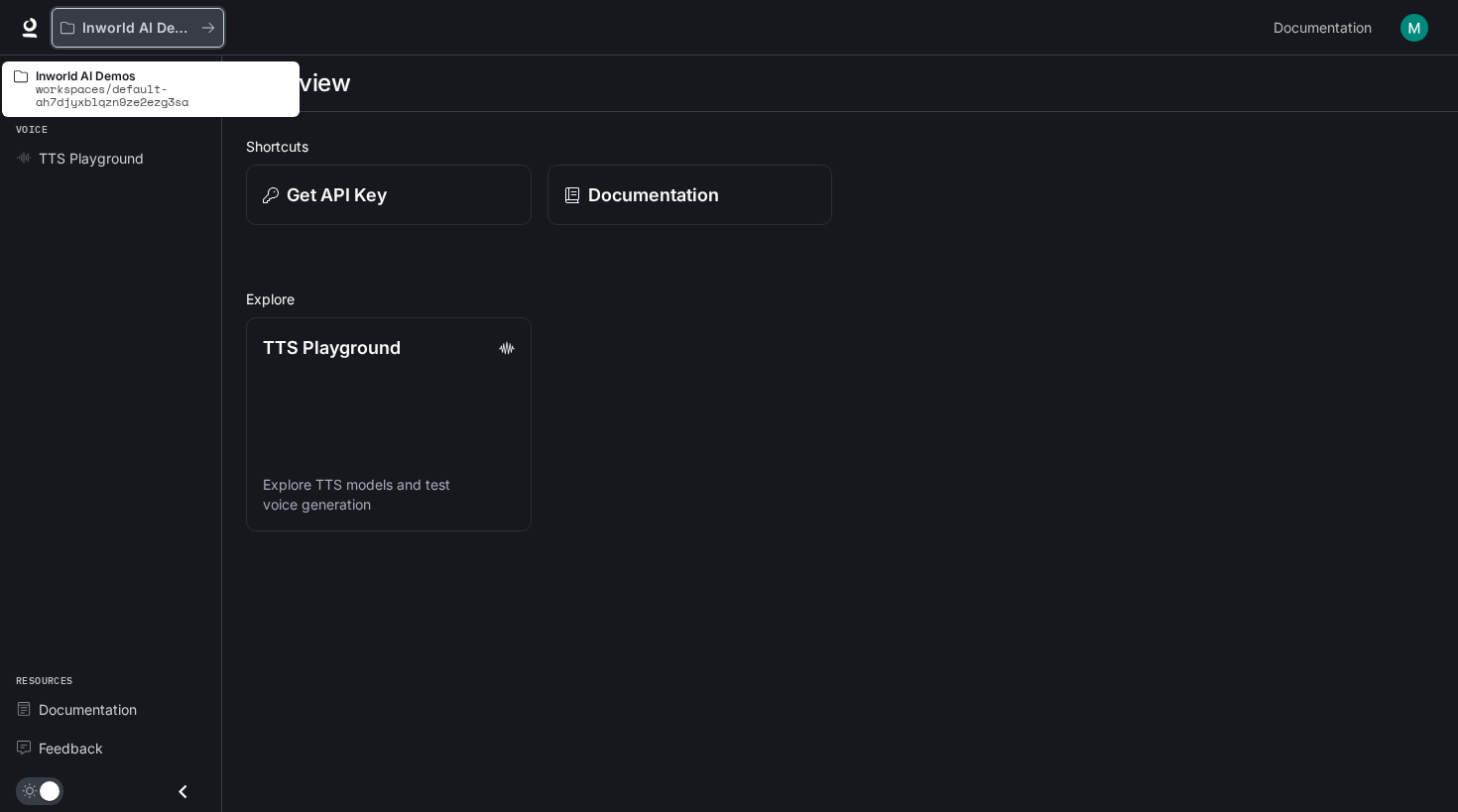 click on "Inworld AI Demos" at bounding box center (138, 28) 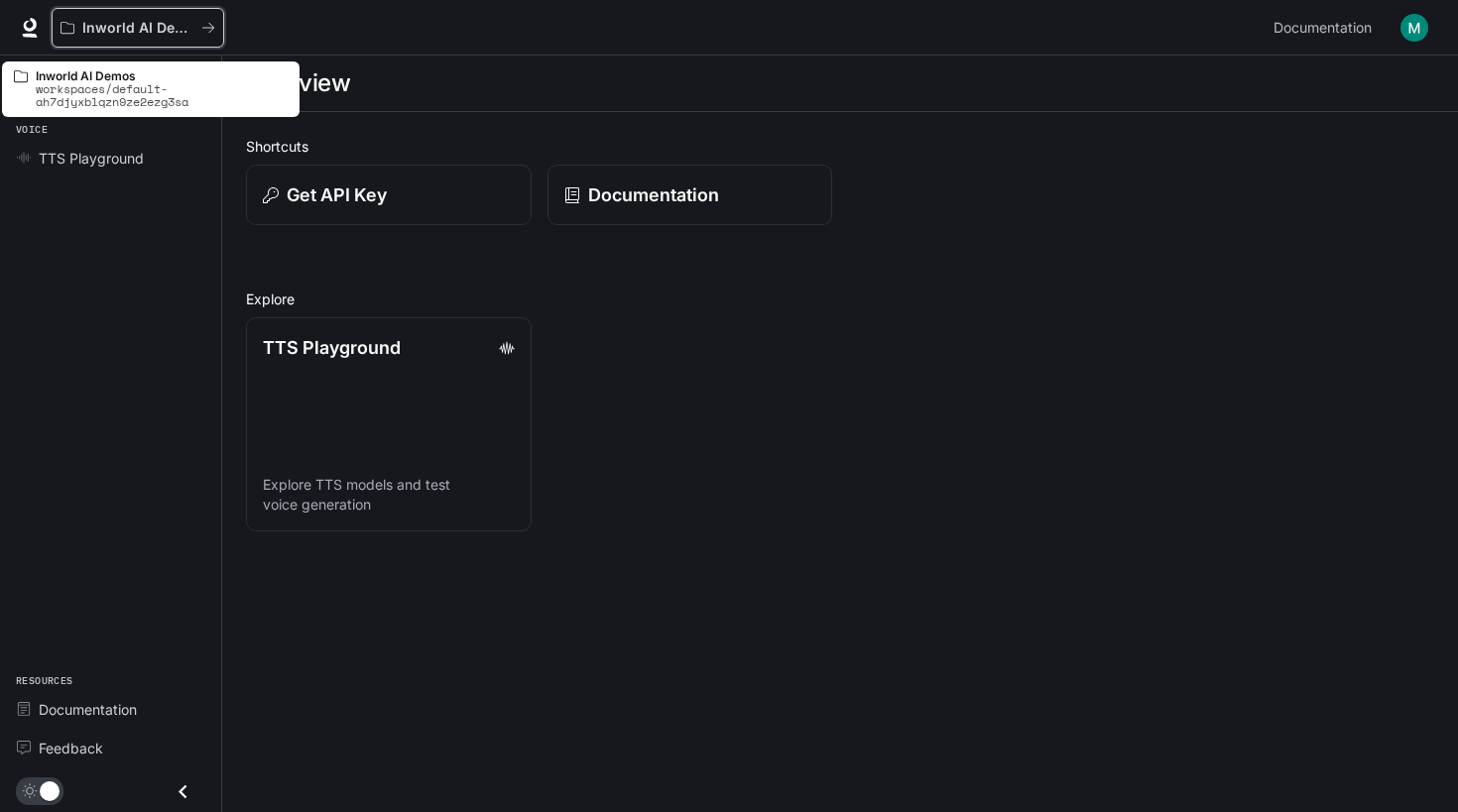 click on "Inworld AI Demos" at bounding box center (138, 28) 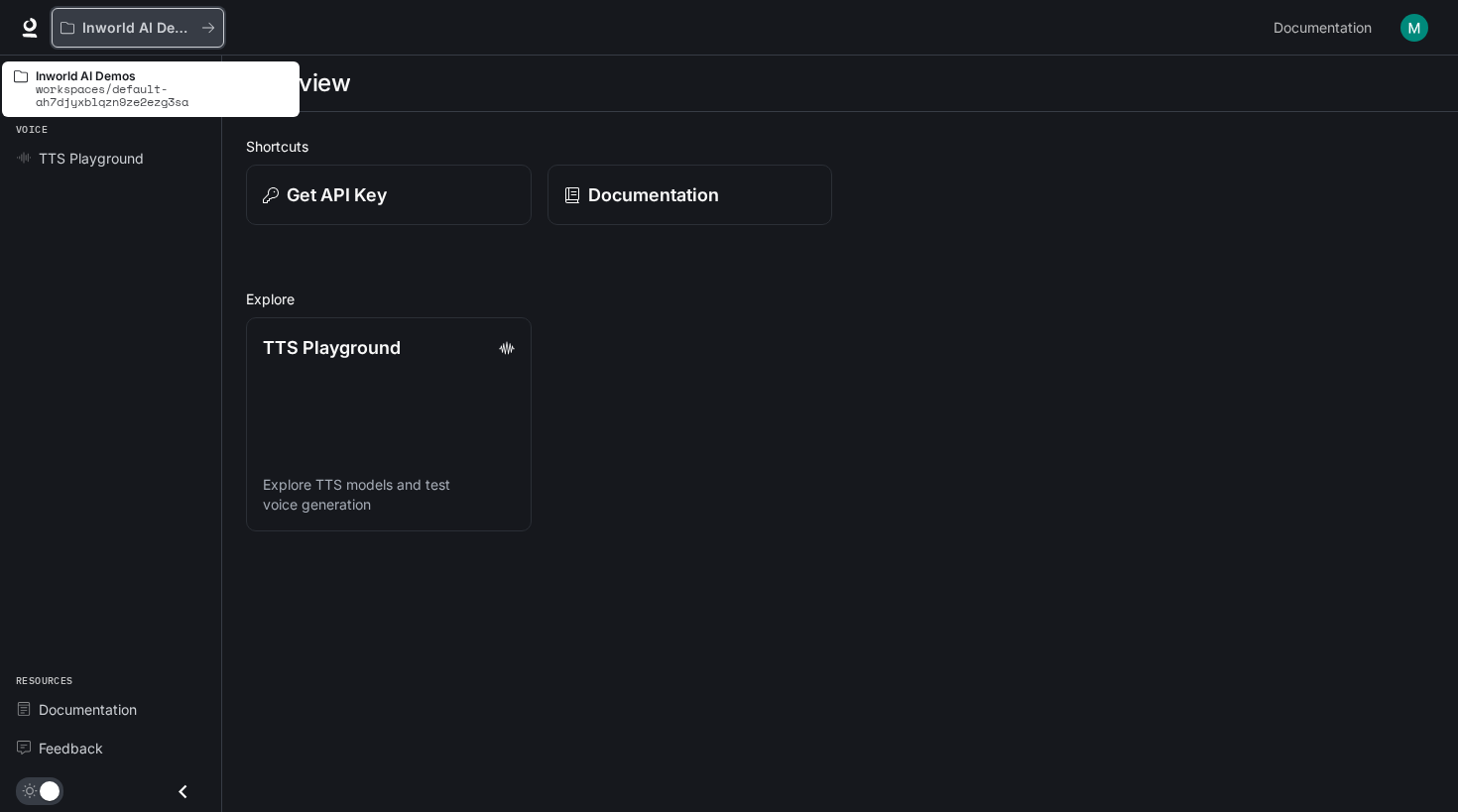 click on "Inworld AI Demos" at bounding box center [138, 28] 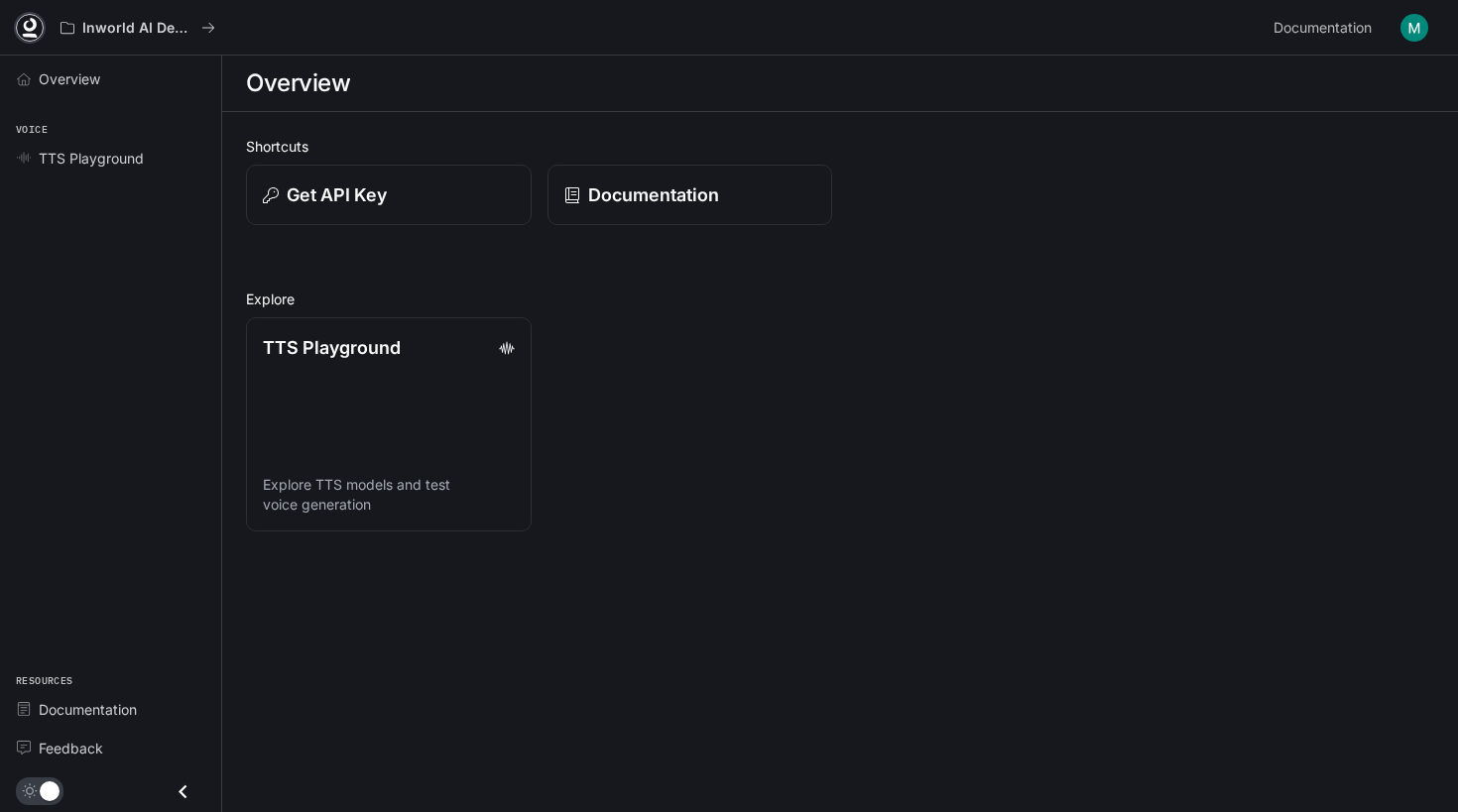 click at bounding box center (30, 25) 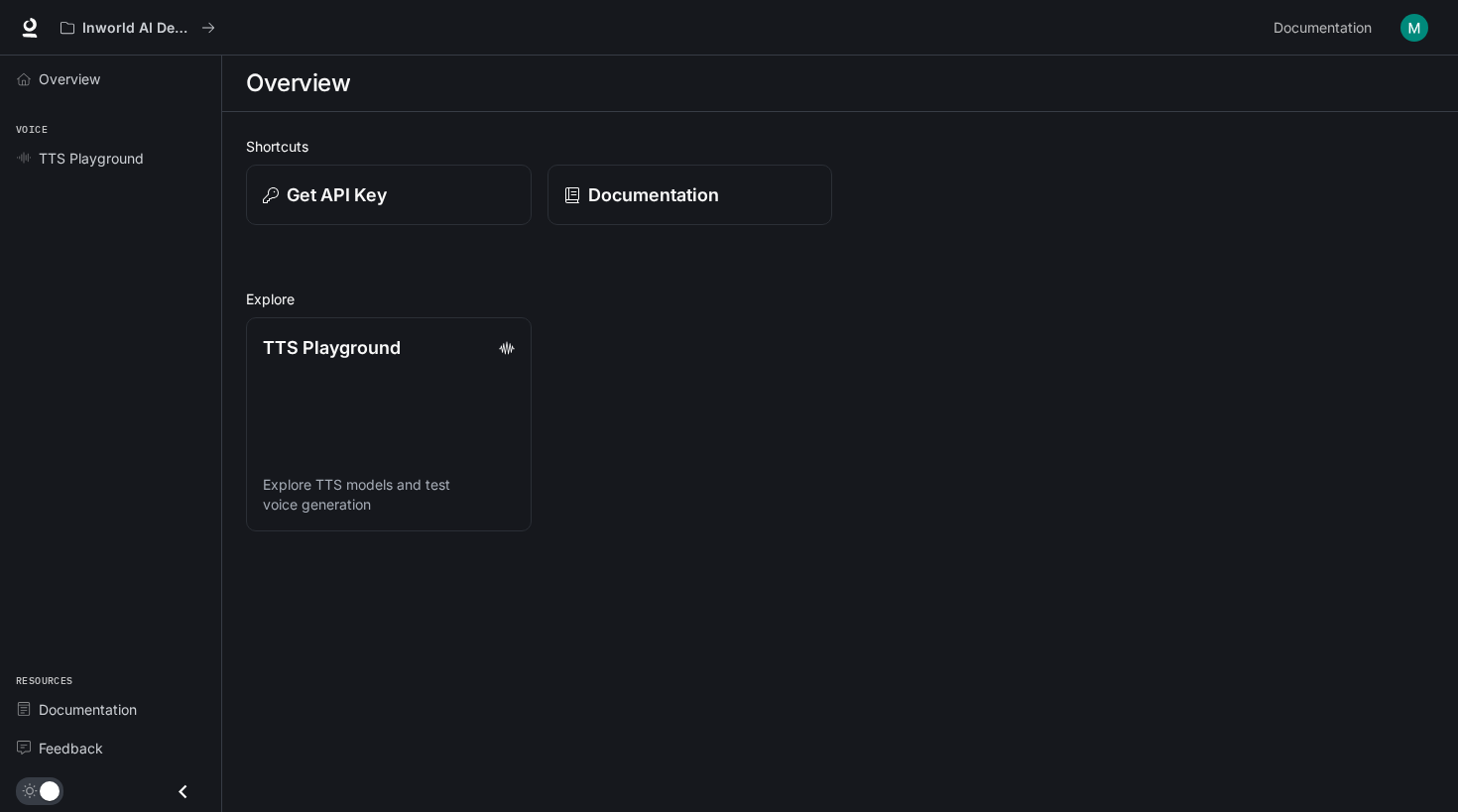 scroll, scrollTop: 0, scrollLeft: 0, axis: both 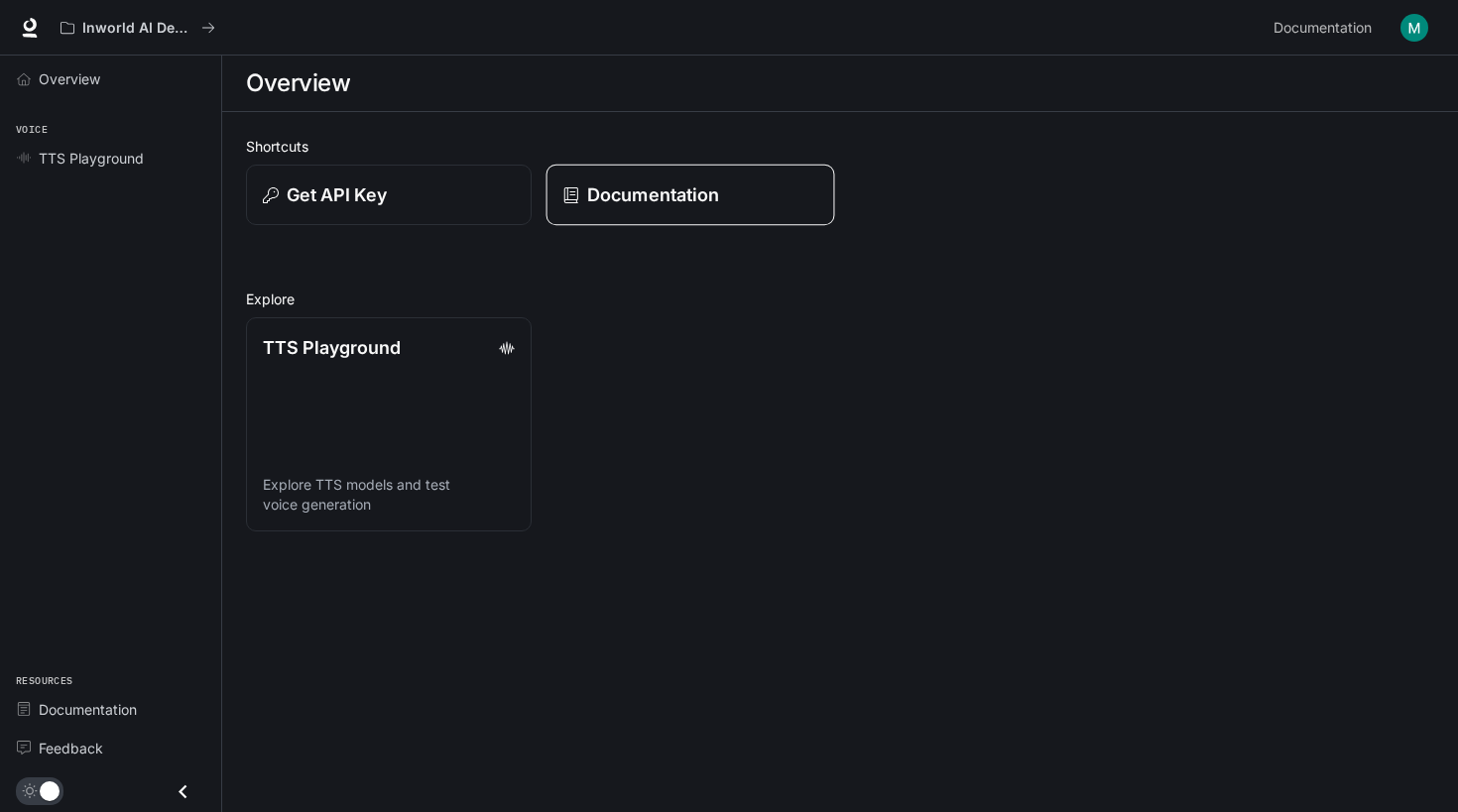 click on "Documentation" at bounding box center [652, 194] 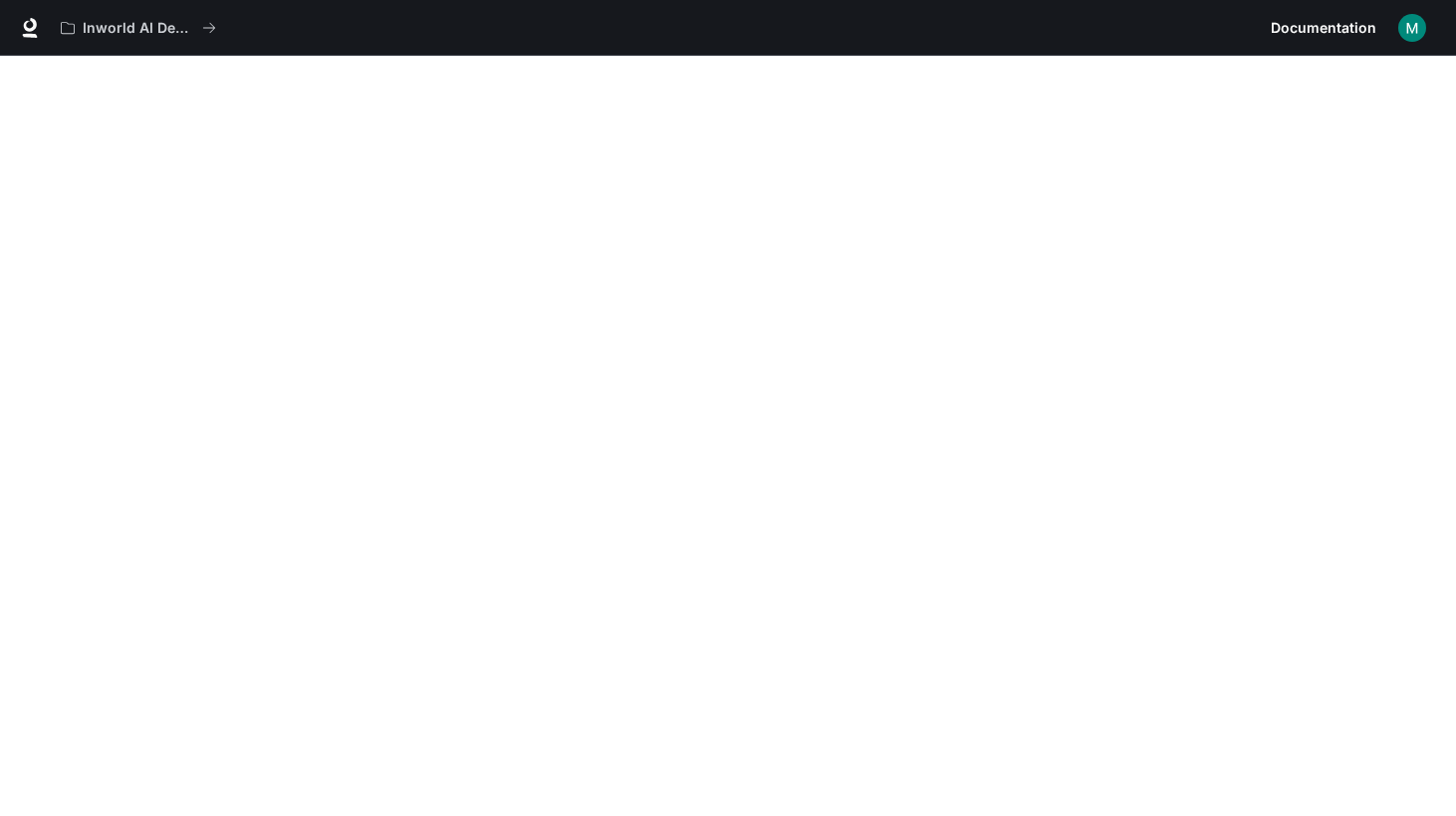 scroll, scrollTop: 62, scrollLeft: 0, axis: vertical 